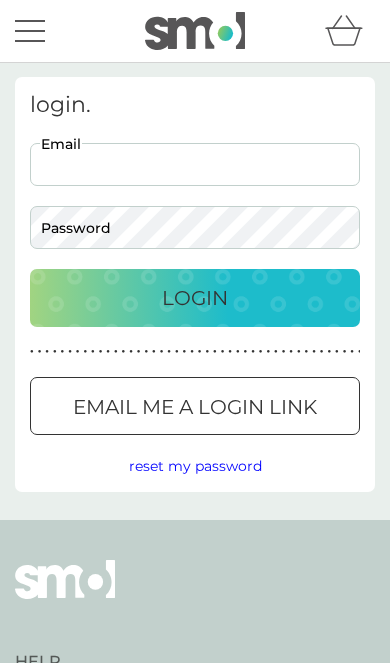 scroll, scrollTop: 0, scrollLeft: 0, axis: both 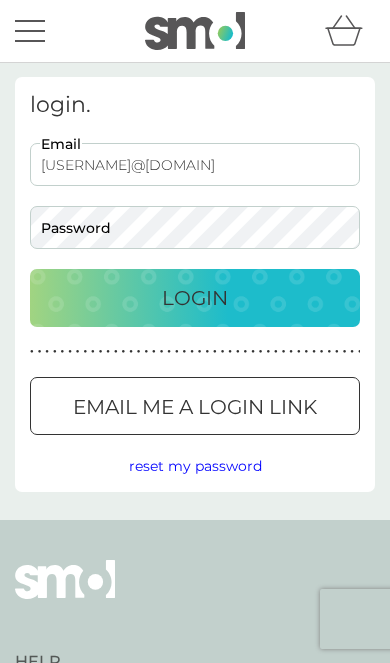 click on "Login" at bounding box center [195, 298] 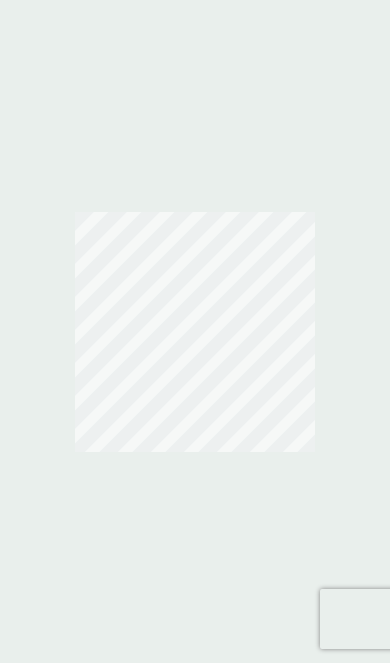 scroll, scrollTop: 0, scrollLeft: 0, axis: both 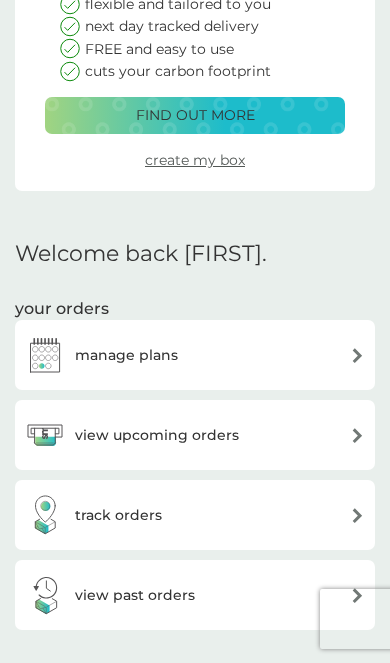 click at bounding box center (45, 355) 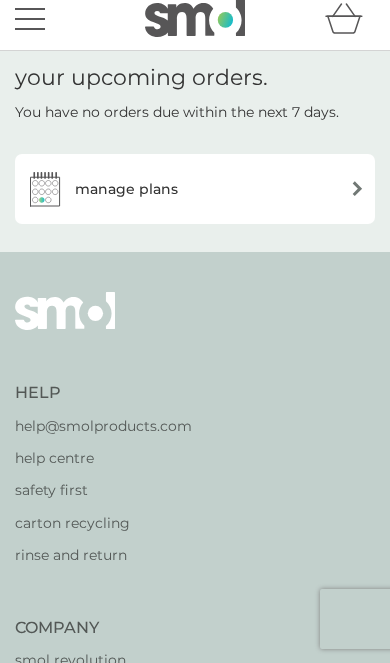 scroll, scrollTop: 0, scrollLeft: 0, axis: both 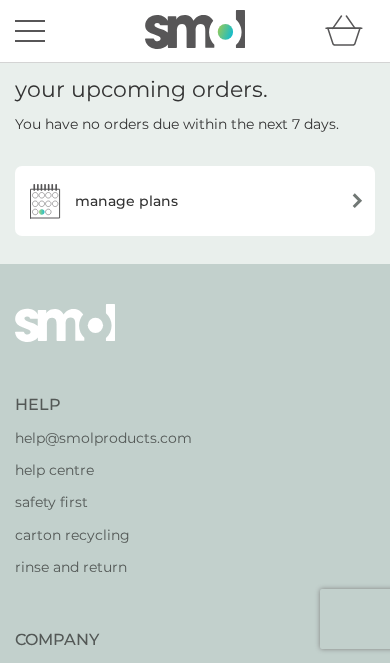 click on "manage plans" at bounding box center (195, 201) 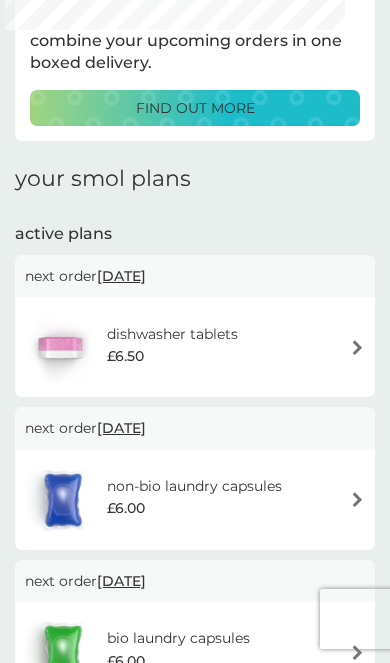 scroll, scrollTop: 117, scrollLeft: 0, axis: vertical 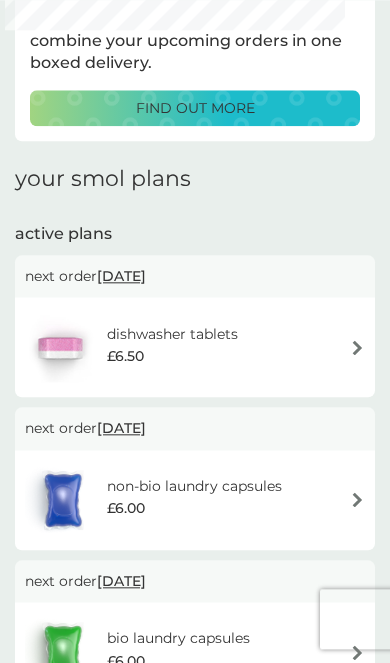 click at bounding box center [60, 347] 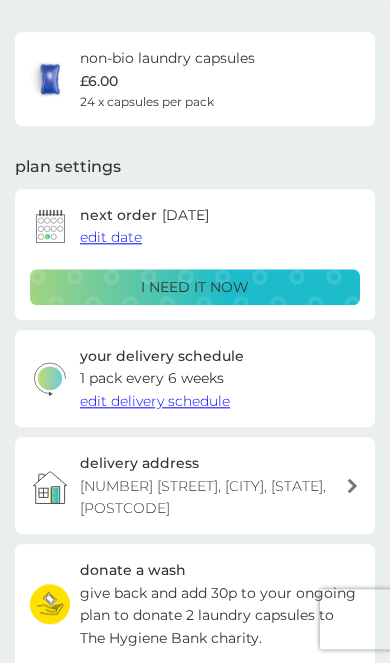 scroll, scrollTop: 0, scrollLeft: 0, axis: both 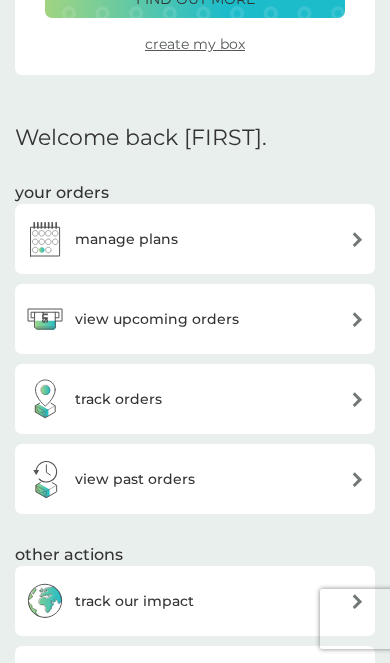 click at bounding box center (45, 239) 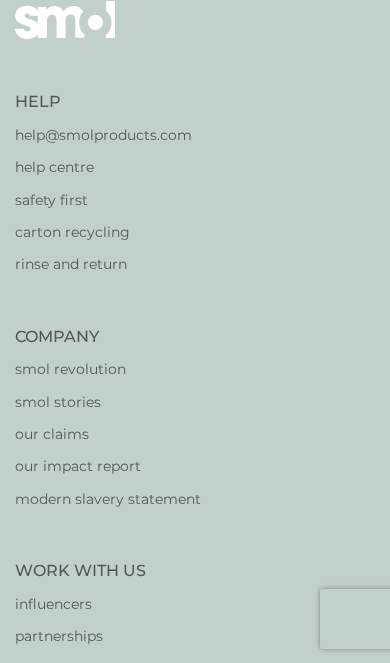 scroll, scrollTop: 0, scrollLeft: 0, axis: both 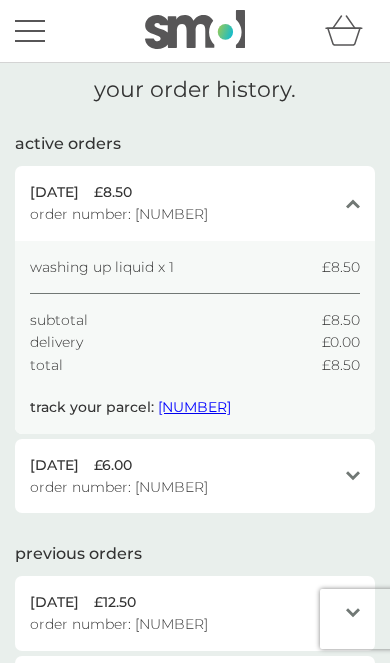 click on "open" at bounding box center [353, 476] 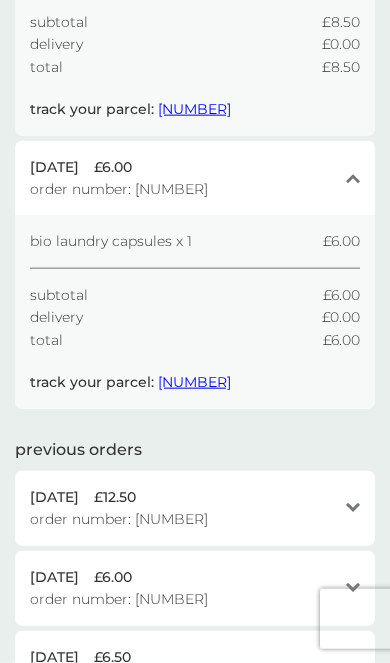 scroll, scrollTop: 299, scrollLeft: 0, axis: vertical 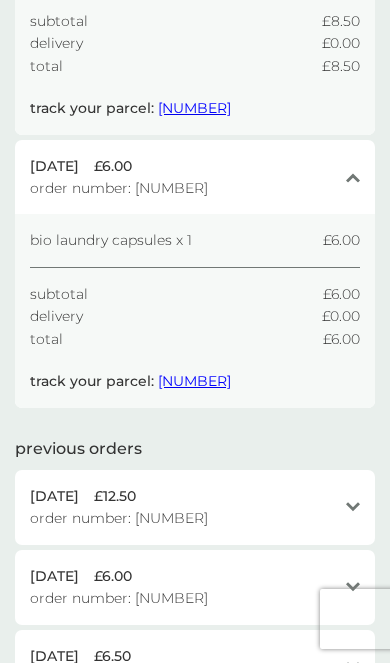 click at bounding box center (353, 507) 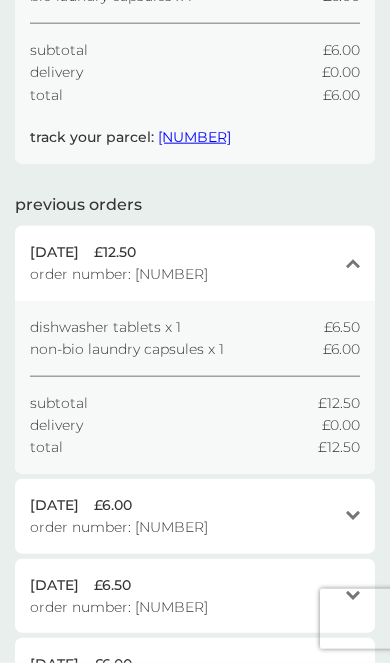 scroll, scrollTop: 548, scrollLeft: 0, axis: vertical 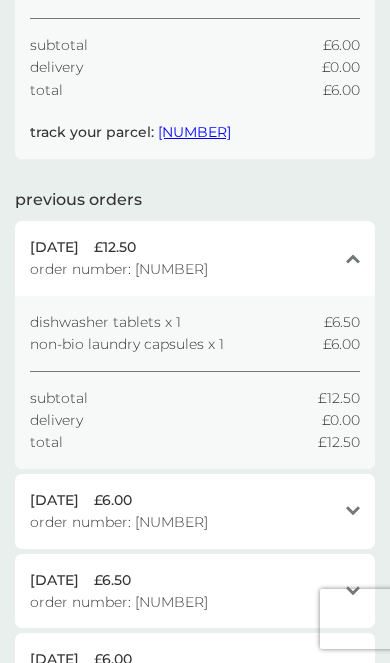 click on "open" at bounding box center (353, 511) 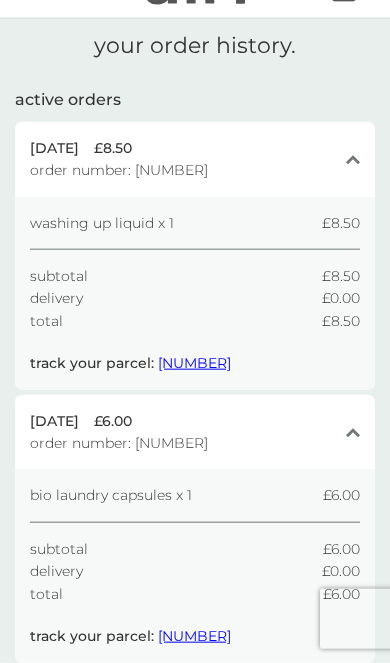 scroll, scrollTop: 0, scrollLeft: 0, axis: both 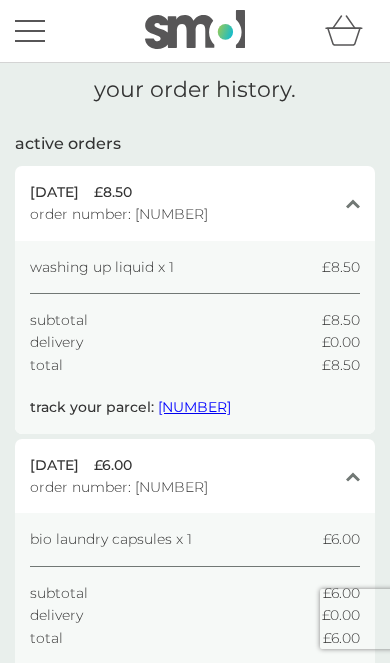 click at bounding box center [30, 31] 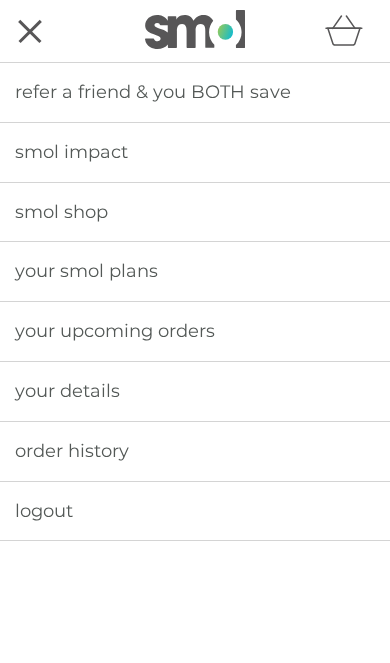 click on "smol shop" at bounding box center (195, 212) 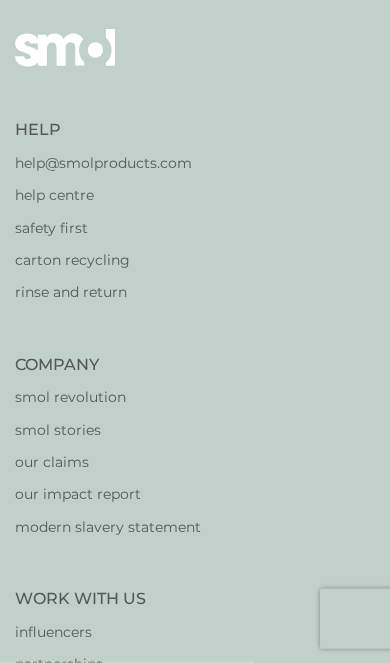 scroll, scrollTop: 0, scrollLeft: 0, axis: both 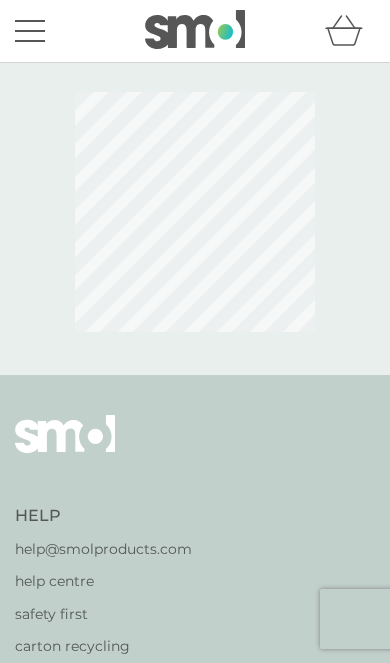 click at bounding box center [30, 41] 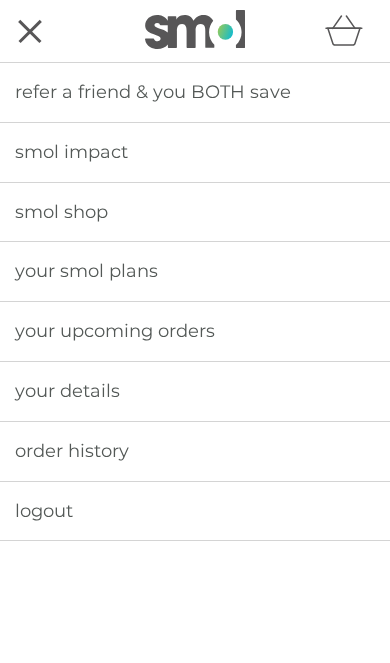 click on "smol shop" at bounding box center (195, 212) 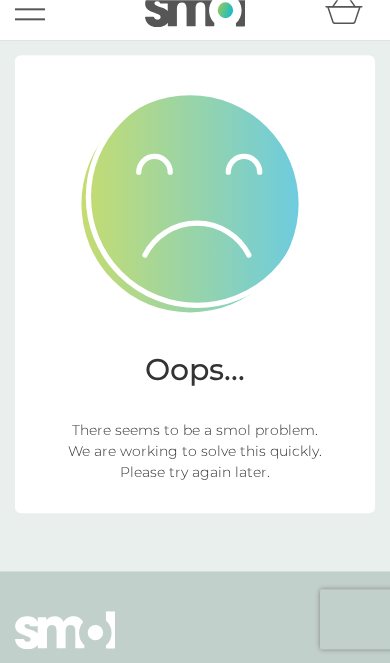 scroll, scrollTop: 0, scrollLeft: 0, axis: both 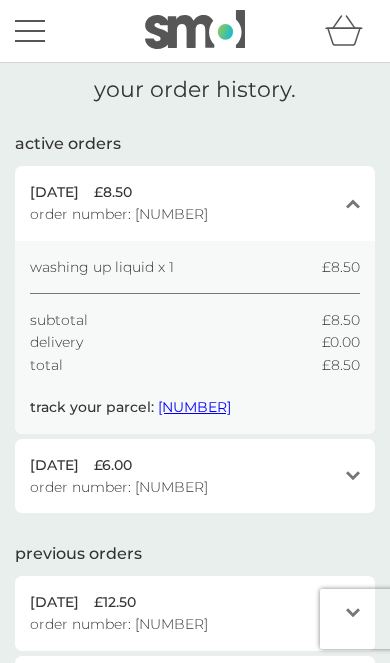 click at bounding box center (30, 31) 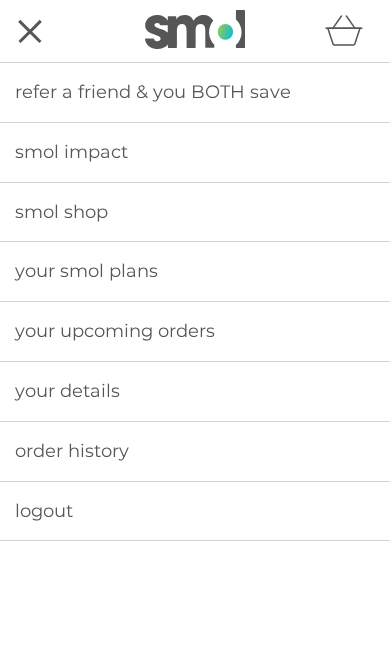 click on "smol shop" at bounding box center [195, 212] 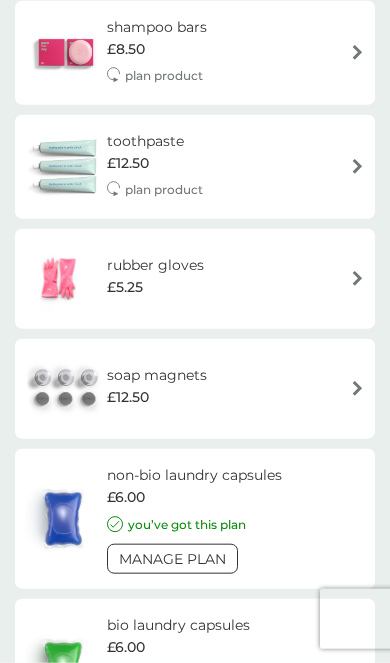 scroll, scrollTop: 2531, scrollLeft: 0, axis: vertical 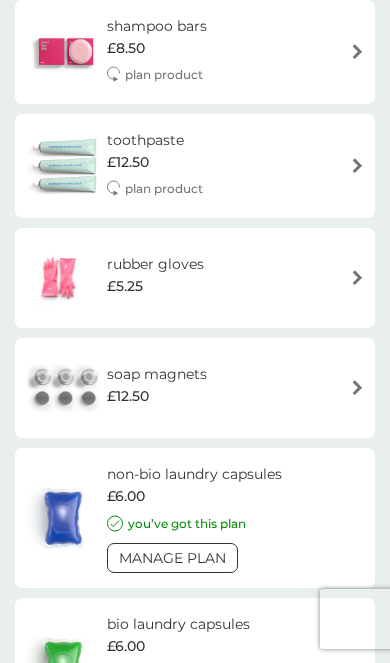 click on "non-bio laundry capsules" at bounding box center (194, 474) 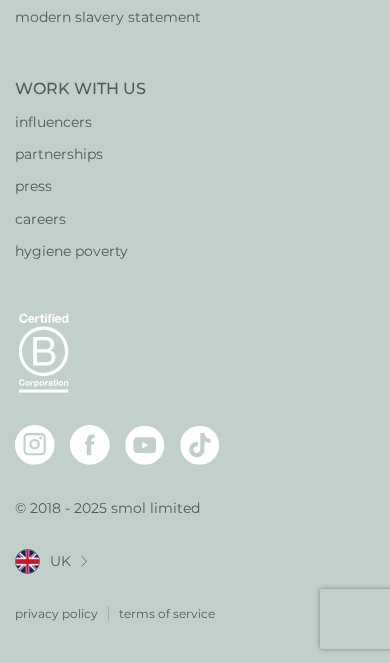 scroll, scrollTop: 0, scrollLeft: 0, axis: both 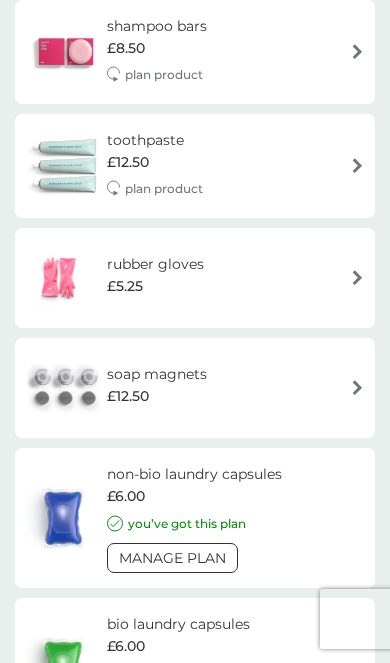 click on "soap magnets £12.50" at bounding box center (195, 388) 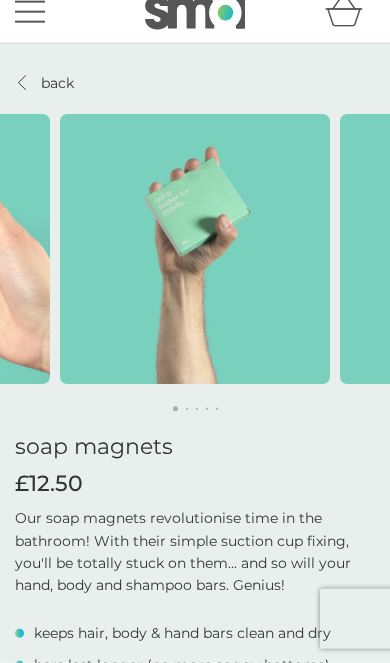 scroll, scrollTop: 0, scrollLeft: 0, axis: both 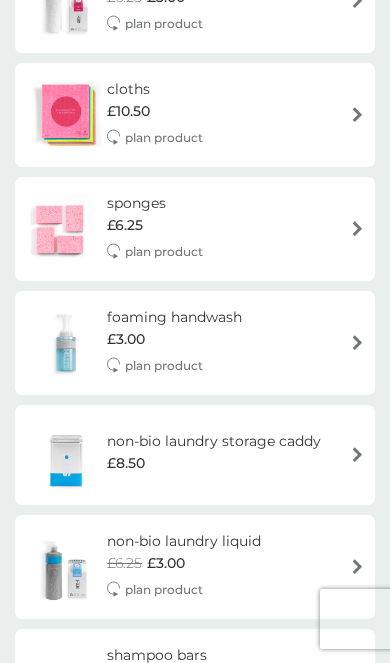 click on "non-bio laundry liquid £6.25 £3.00 plan product" at bounding box center [195, 567] 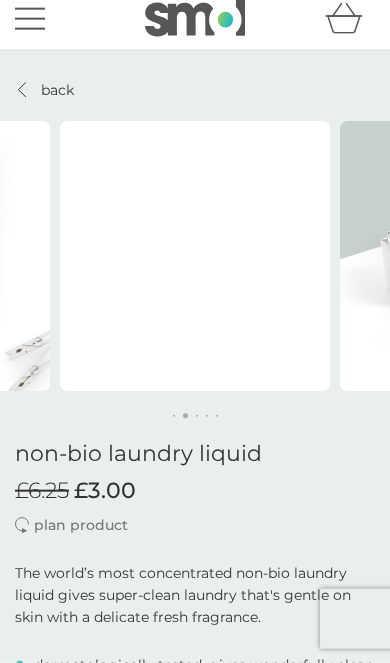 scroll, scrollTop: 0, scrollLeft: 0, axis: both 